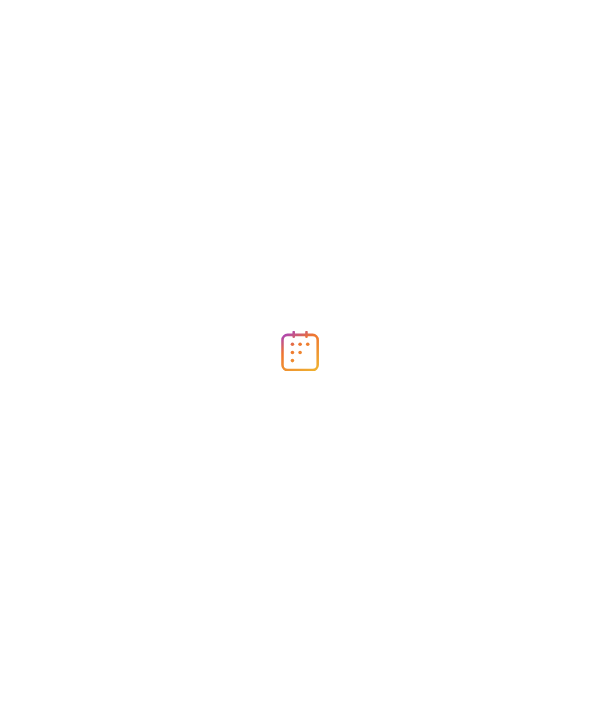 scroll, scrollTop: 0, scrollLeft: 0, axis: both 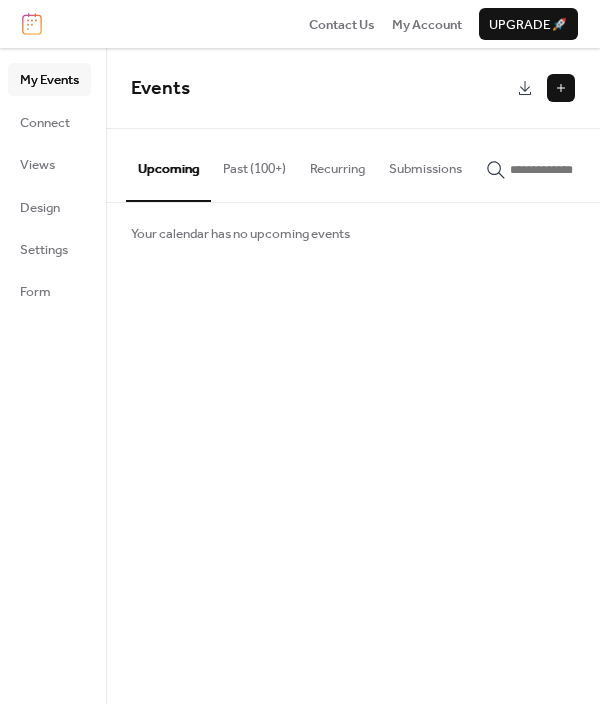 click on "Past (100+)" at bounding box center [254, 164] 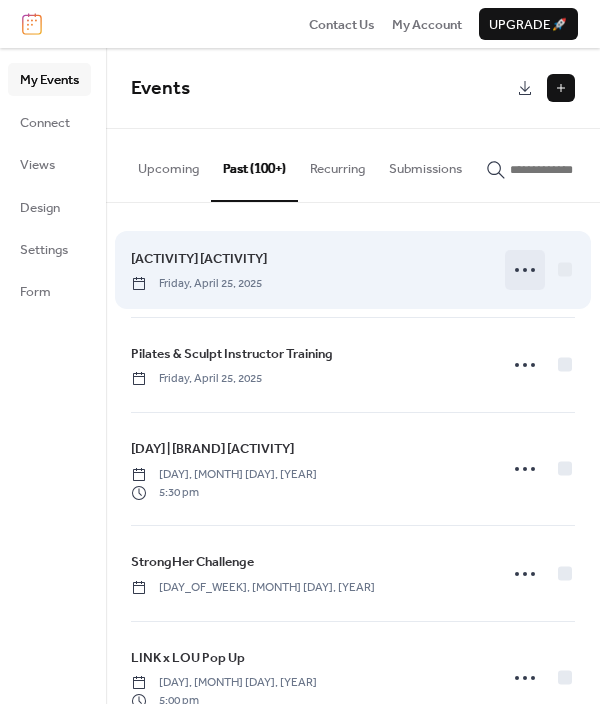 scroll, scrollTop: 0, scrollLeft: 0, axis: both 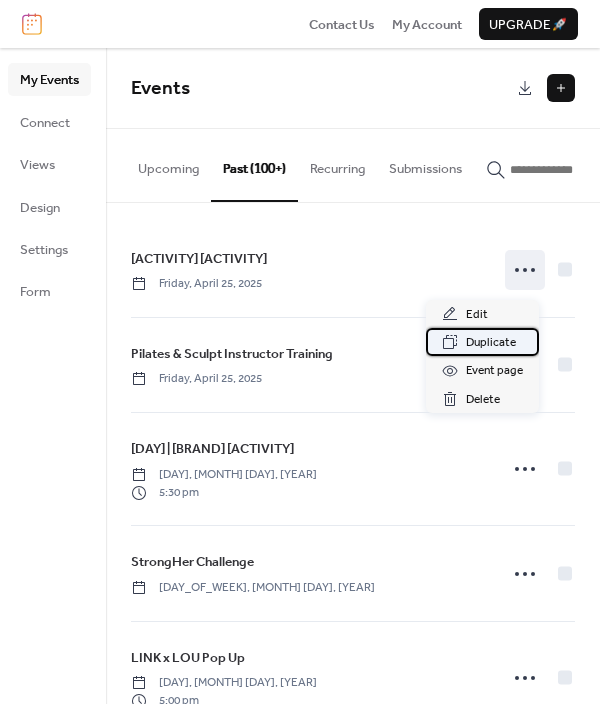 click on "Duplicate" at bounding box center (491, 343) 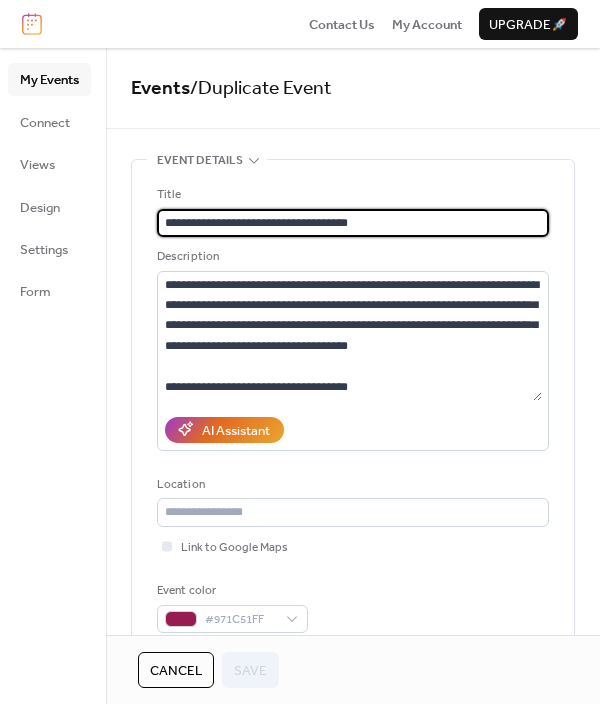 drag, startPoint x: 225, startPoint y: 221, endPoint x: 120, endPoint y: 221, distance: 105 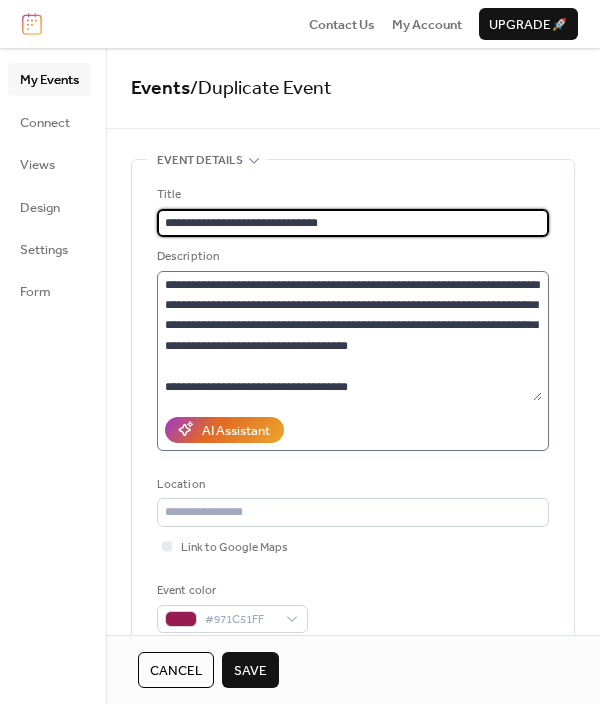 type on "**********" 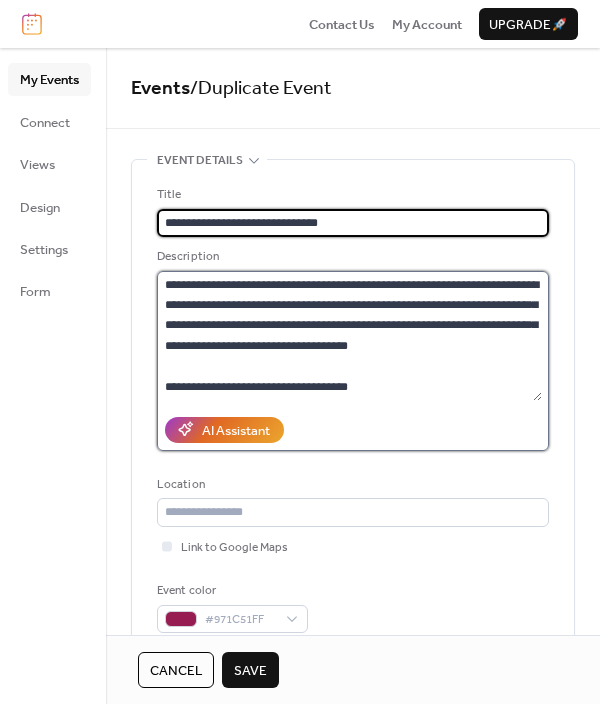 click on "**********" at bounding box center (349, 336) 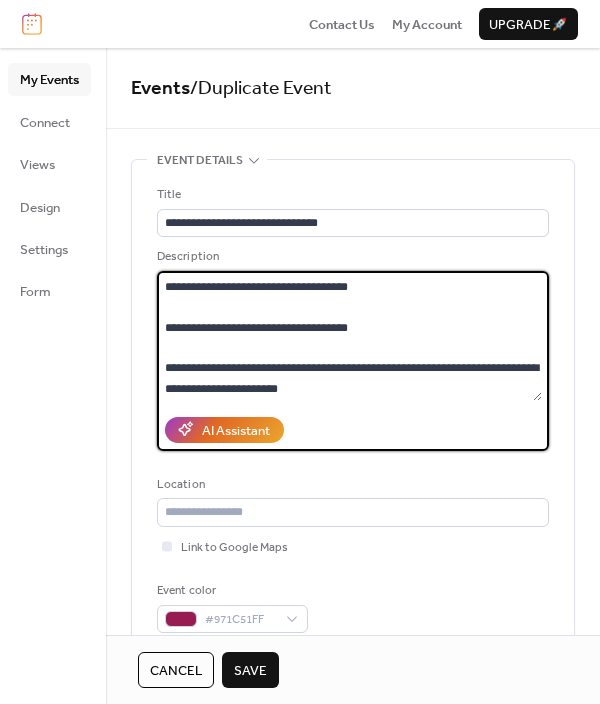scroll, scrollTop: 58, scrollLeft: 0, axis: vertical 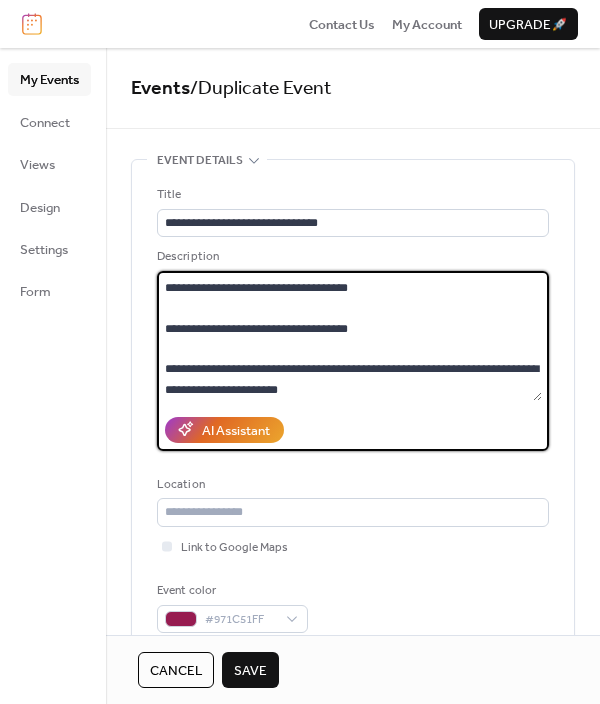 drag, startPoint x: 333, startPoint y: 386, endPoint x: 157, endPoint y: 386, distance: 176 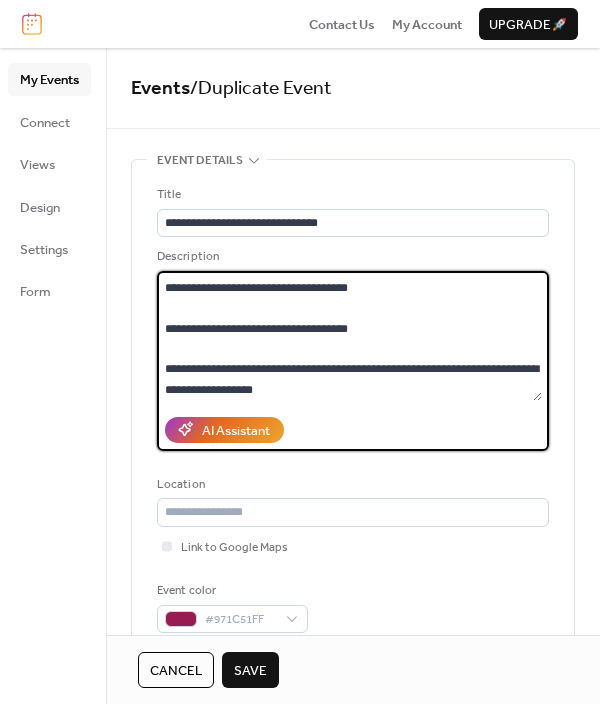 click on "**********" at bounding box center (349, 336) 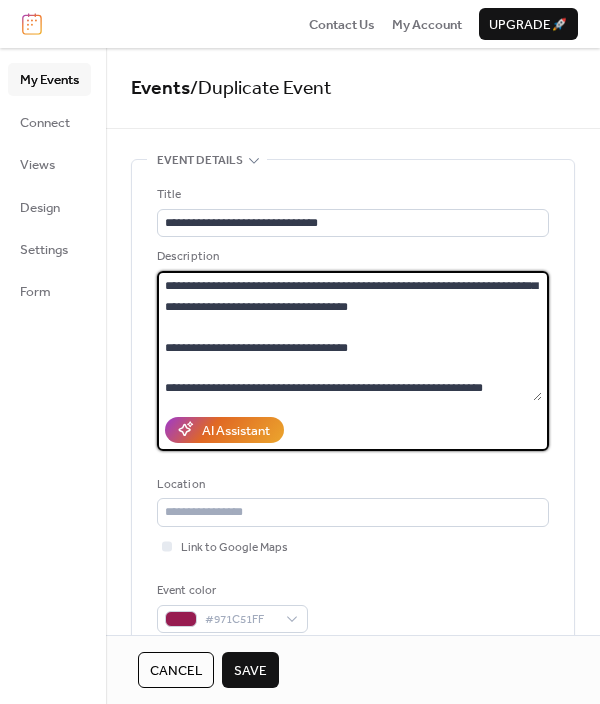 scroll, scrollTop: 38, scrollLeft: 0, axis: vertical 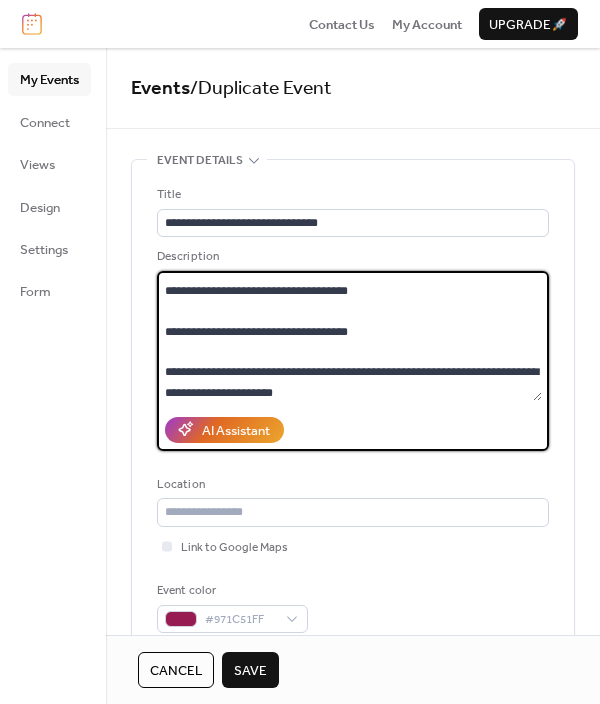drag, startPoint x: 364, startPoint y: 385, endPoint x: 149, endPoint y: 389, distance: 215.0372 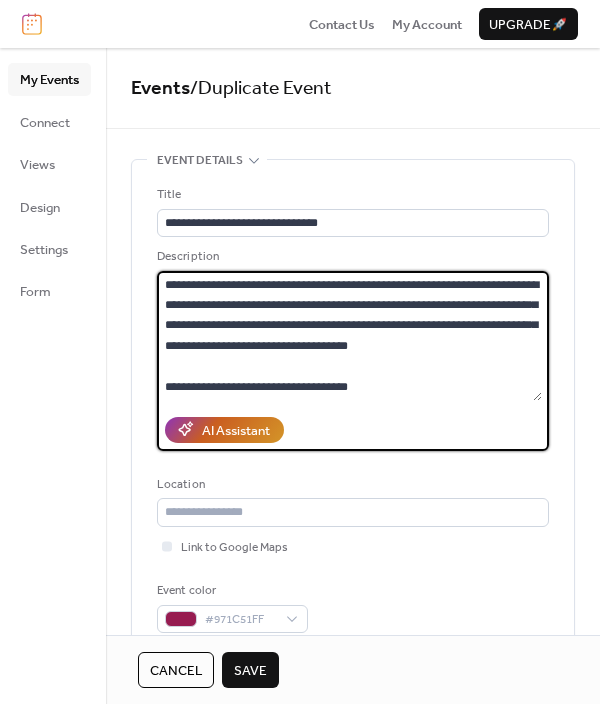 scroll, scrollTop: 0, scrollLeft: 0, axis: both 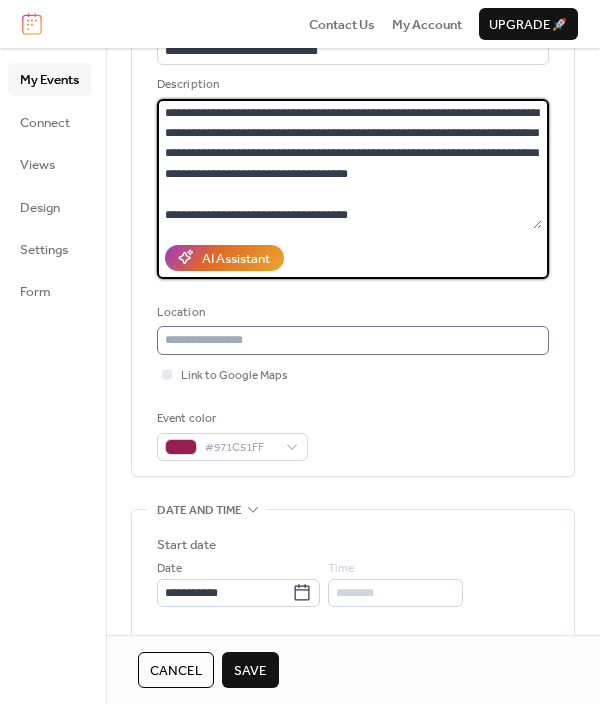 type on "**********" 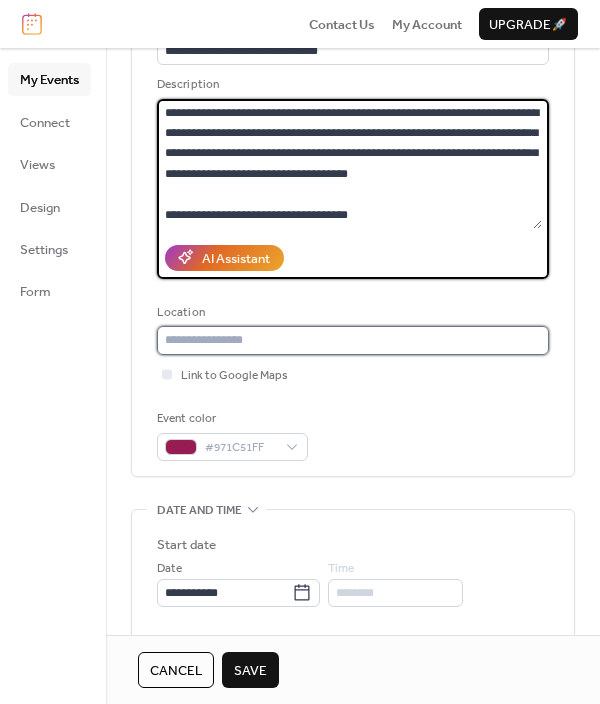 click at bounding box center [353, 340] 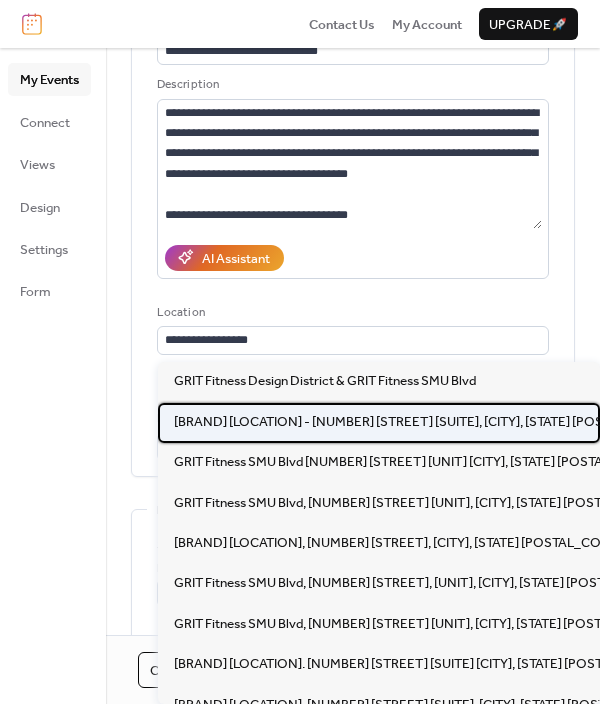 click on "[BRAND] [LOCATION] - [NUMBER] [STREET] [SUITE], [CITY], [STATE] [POSTAL_CODE]" at bounding box center [424, 422] 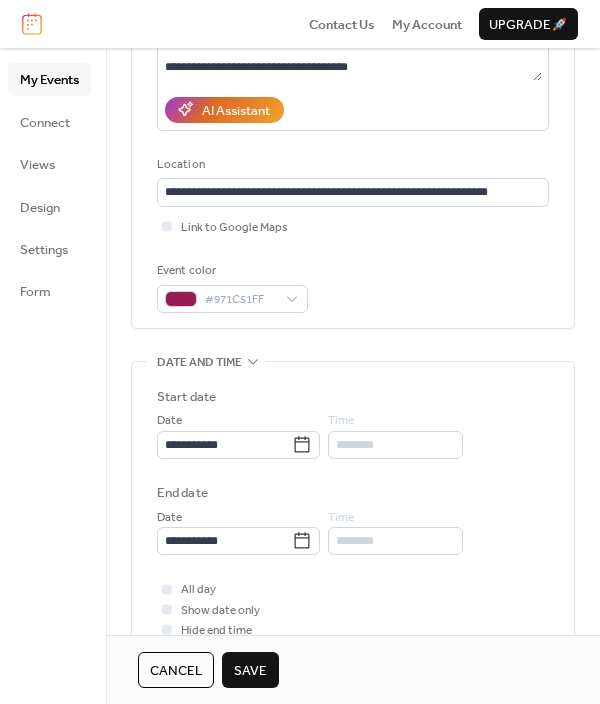 scroll, scrollTop: 332, scrollLeft: 0, axis: vertical 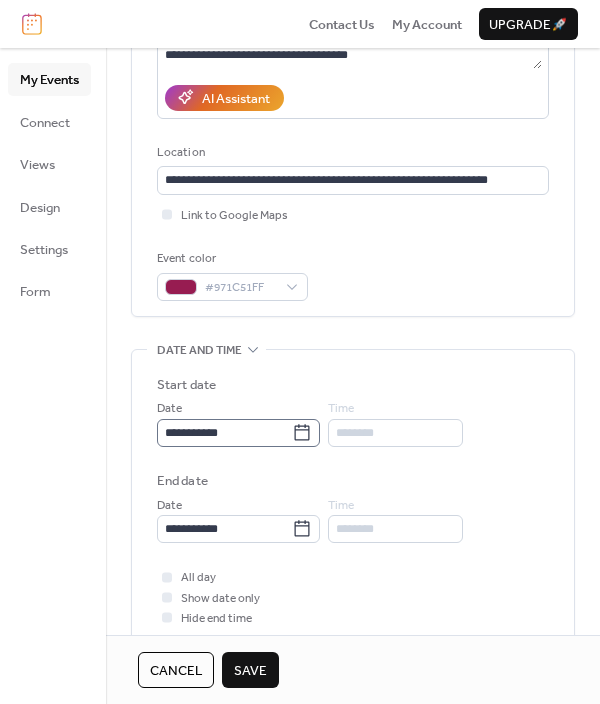 click 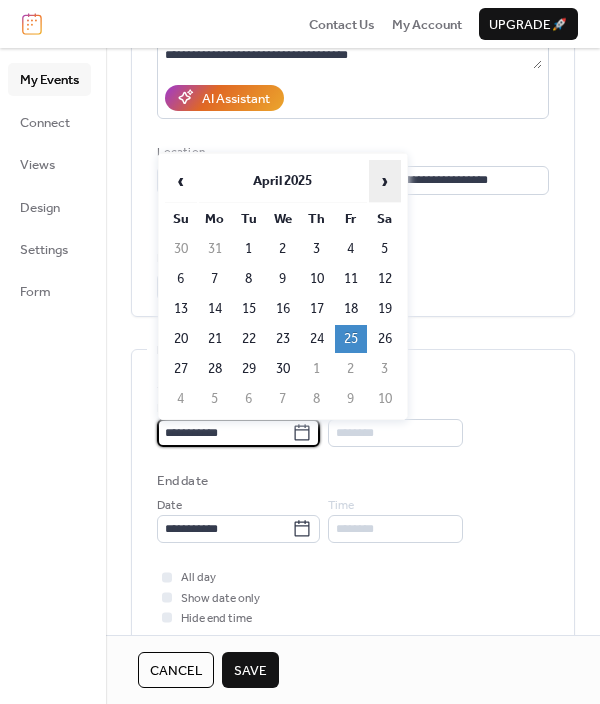 click on "›" at bounding box center [385, 181] 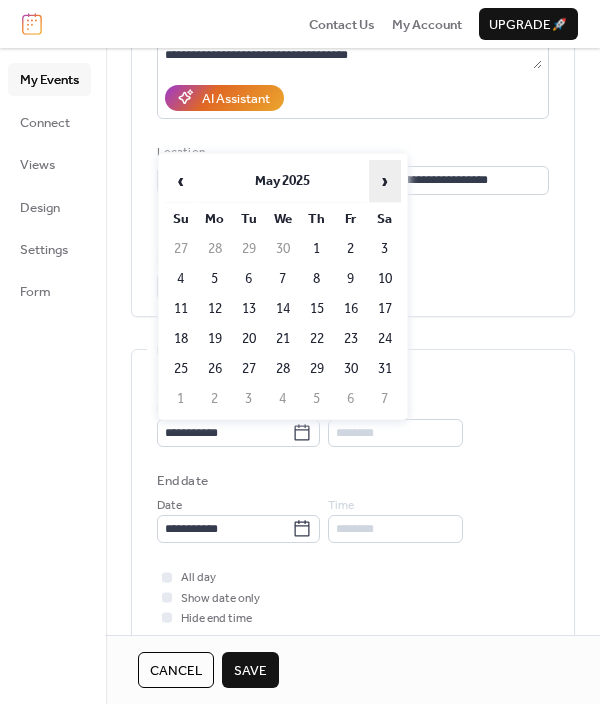 click on "›" at bounding box center (385, 181) 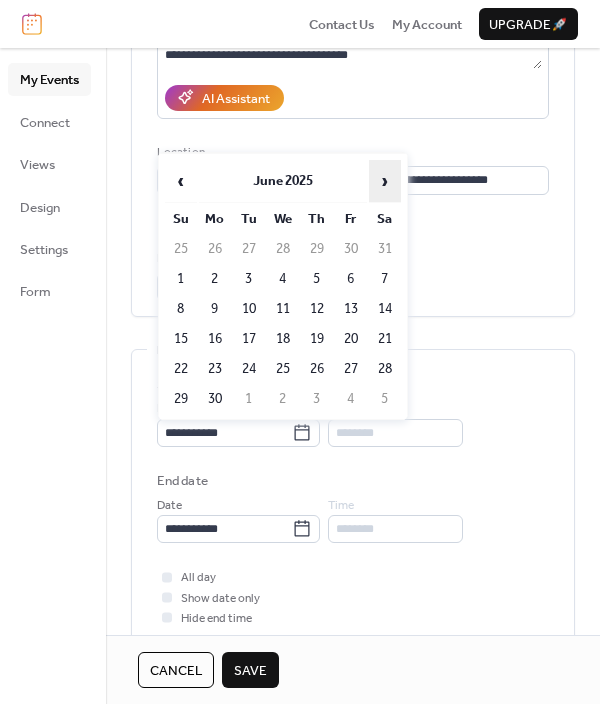 click on "›" at bounding box center (385, 181) 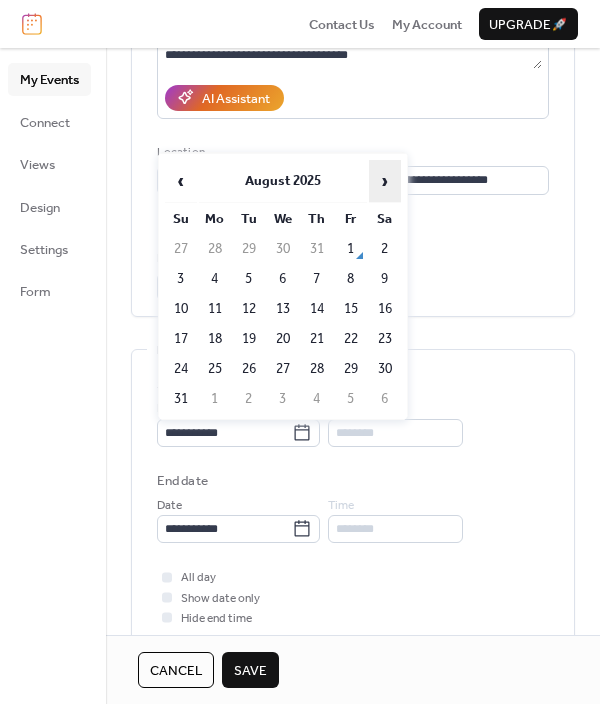 click on "›" at bounding box center (385, 181) 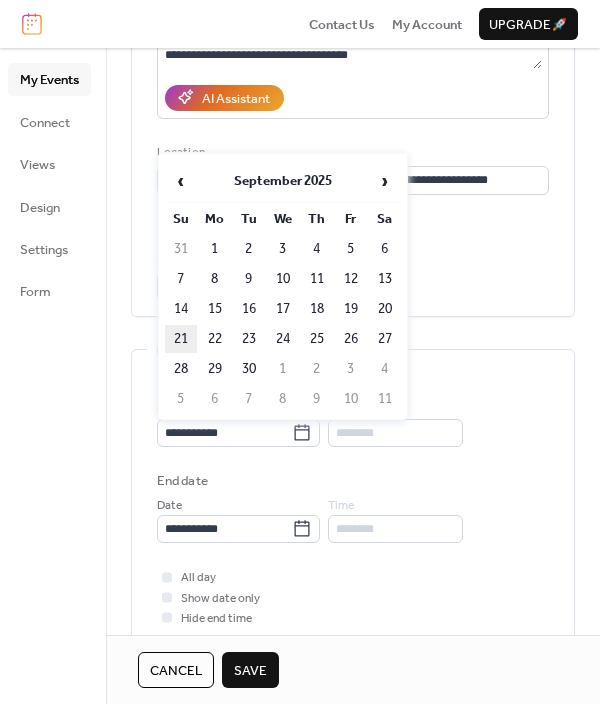 click on "21" at bounding box center (181, 339) 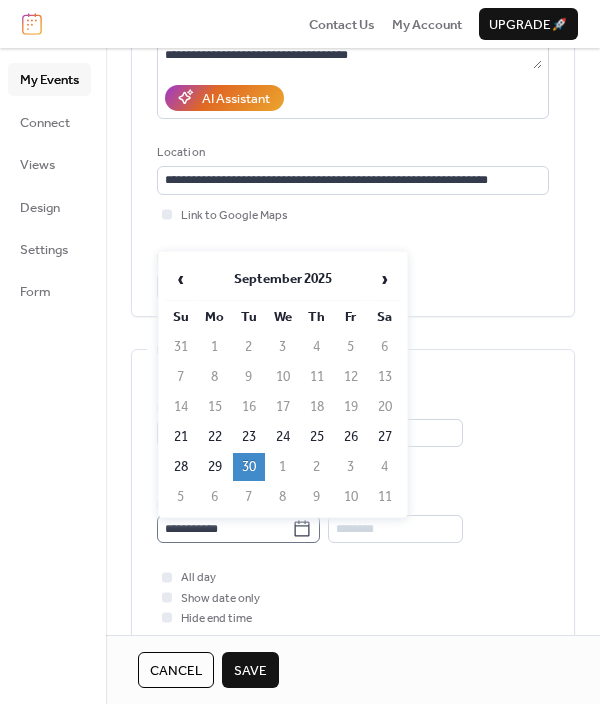 click 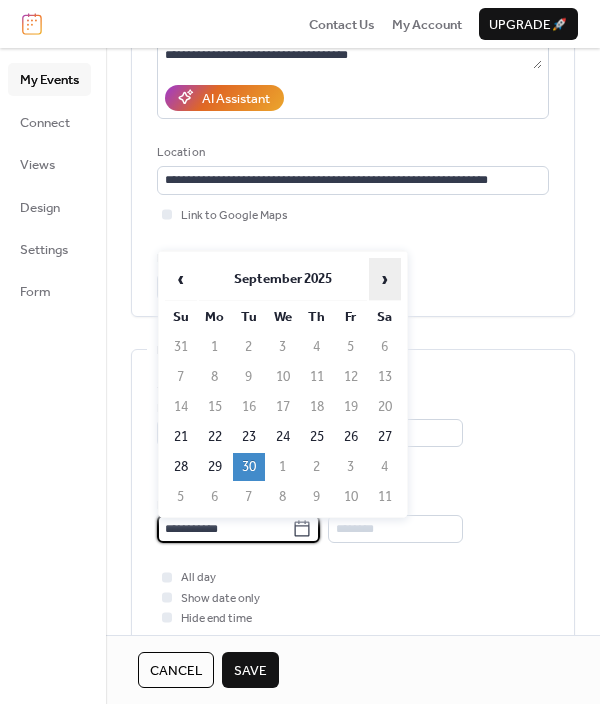 click on "›" at bounding box center [385, 279] 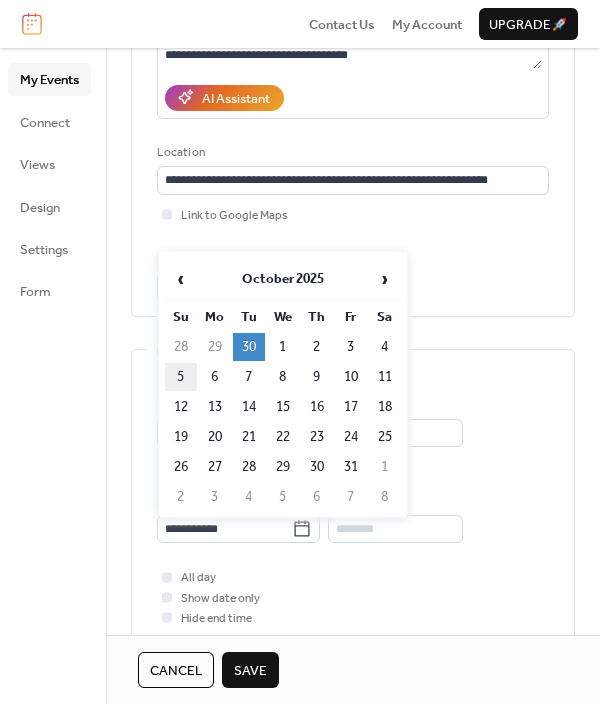 click on "5" at bounding box center (181, 377) 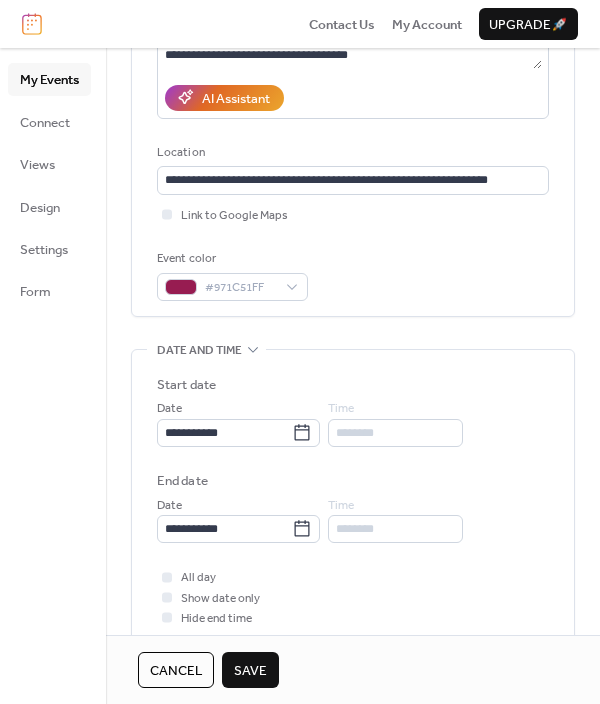 click on "All day Show date only Hide end time" at bounding box center (353, 597) 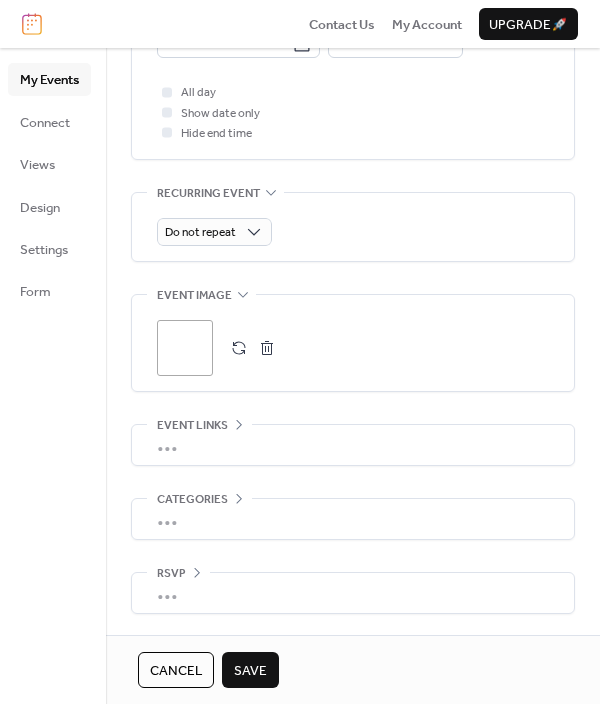 scroll, scrollTop: 820, scrollLeft: 0, axis: vertical 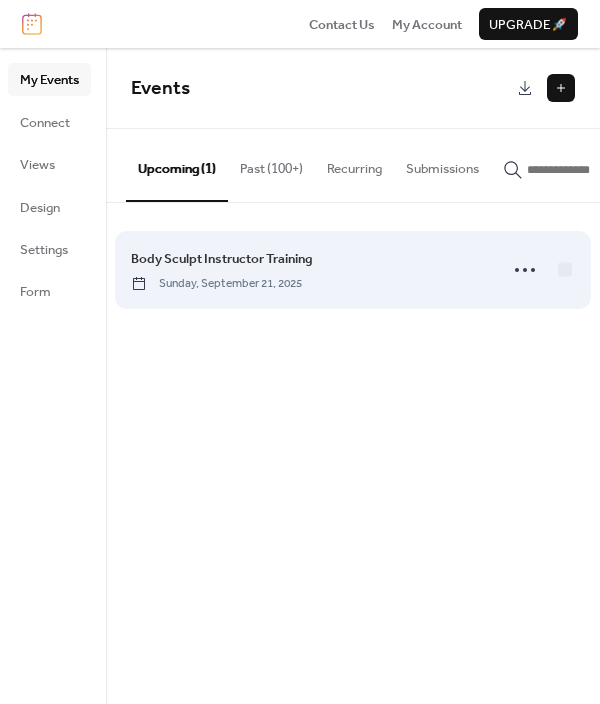 click on "Body Sculpt Instructor Training" at bounding box center [222, 259] 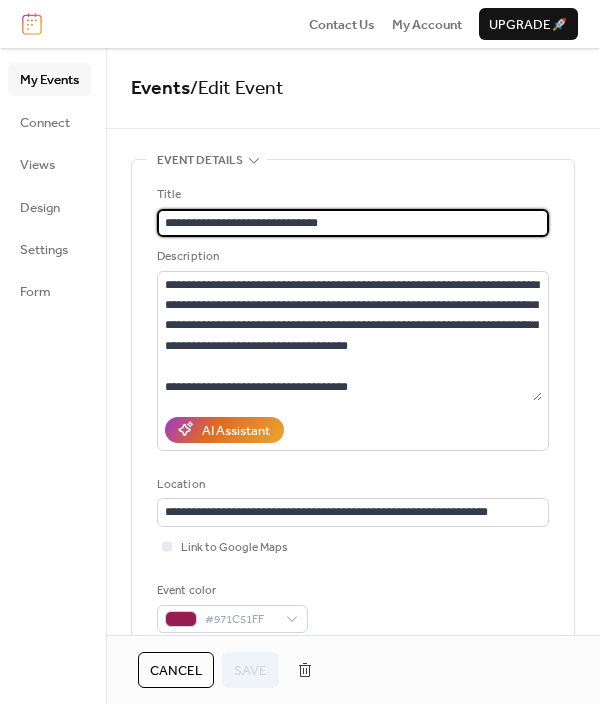 scroll, scrollTop: 40, scrollLeft: 0, axis: vertical 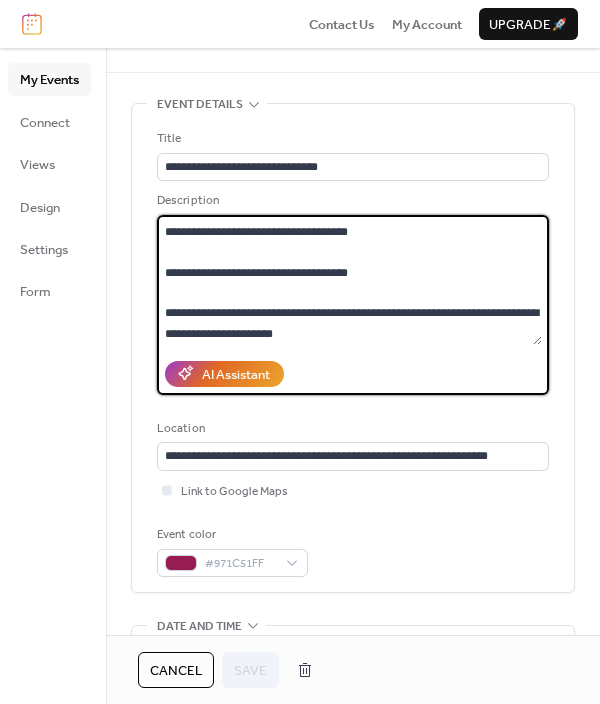 drag, startPoint x: 480, startPoint y: 310, endPoint x: 325, endPoint y: 313, distance: 155.02902 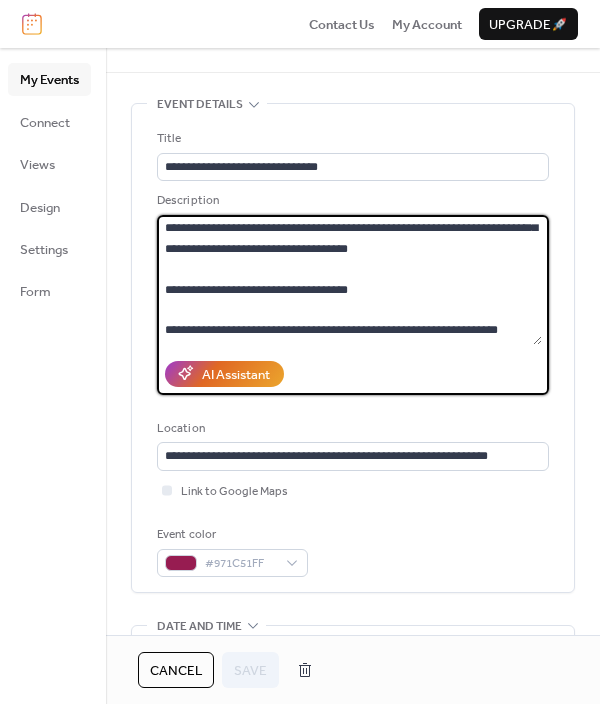 scroll, scrollTop: 38, scrollLeft: 0, axis: vertical 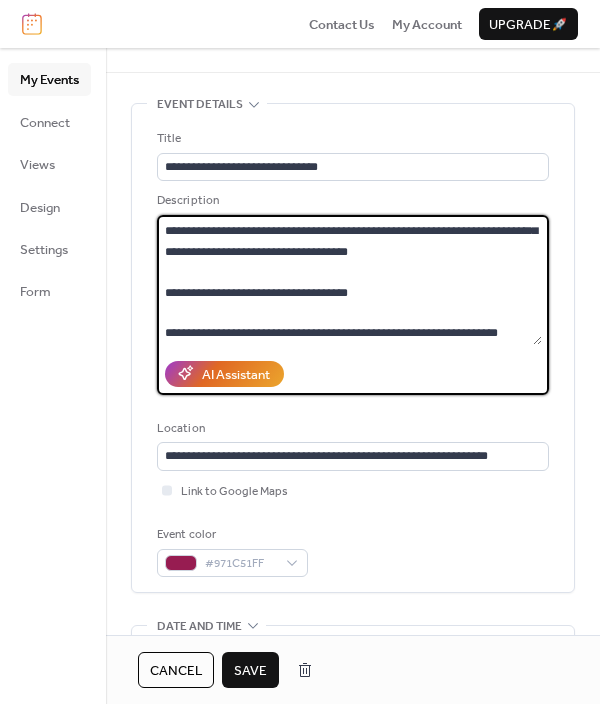 type on "**********" 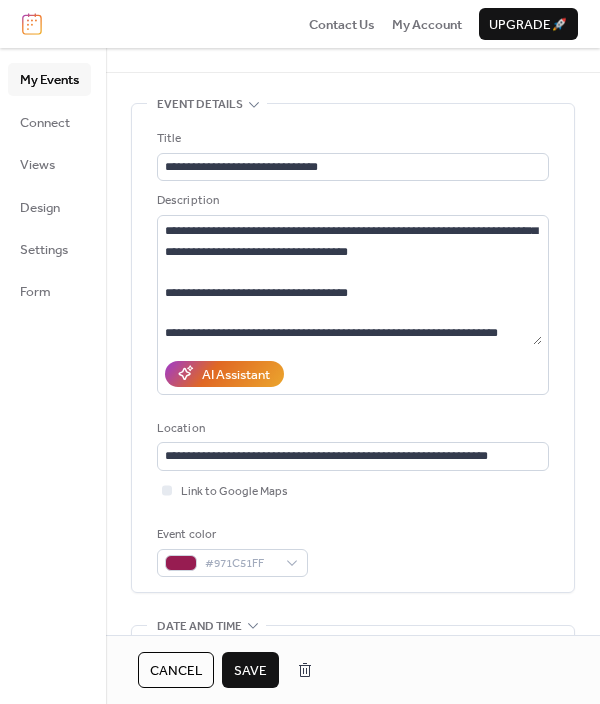 click on "AI Assistant" at bounding box center (353, 374) 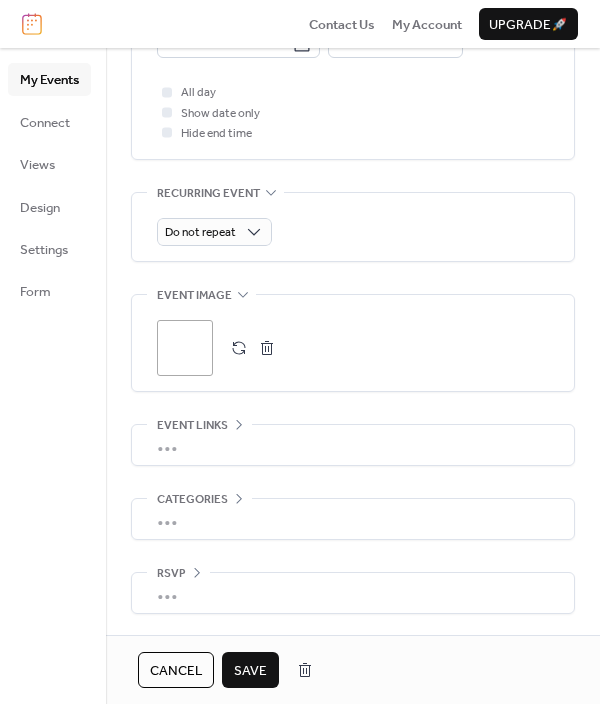 scroll, scrollTop: 820, scrollLeft: 0, axis: vertical 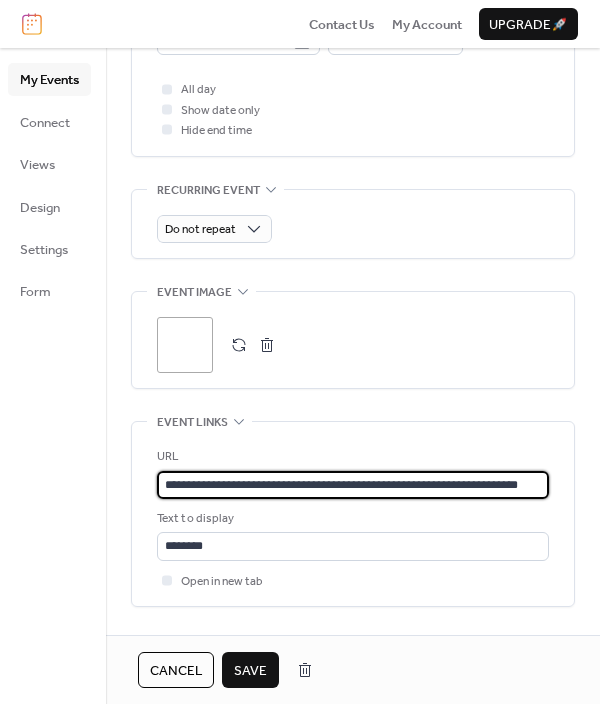 click on "**********" at bounding box center (353, 485) 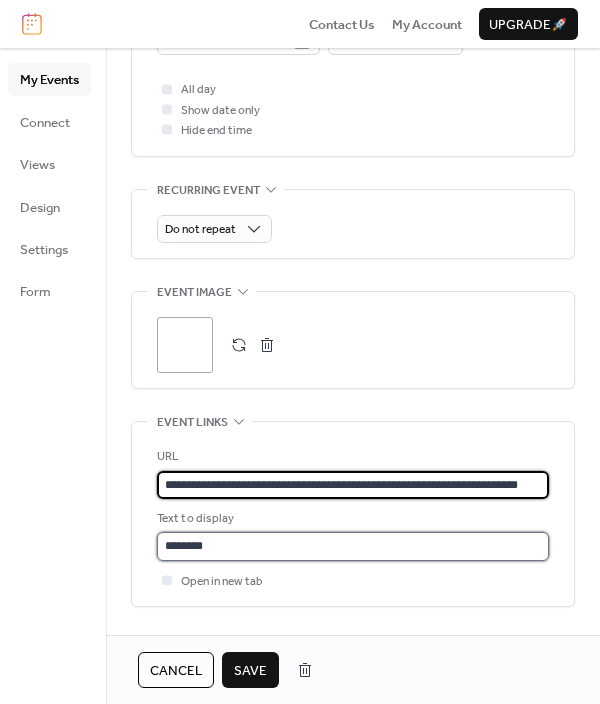 click on "********" at bounding box center (353, 546) 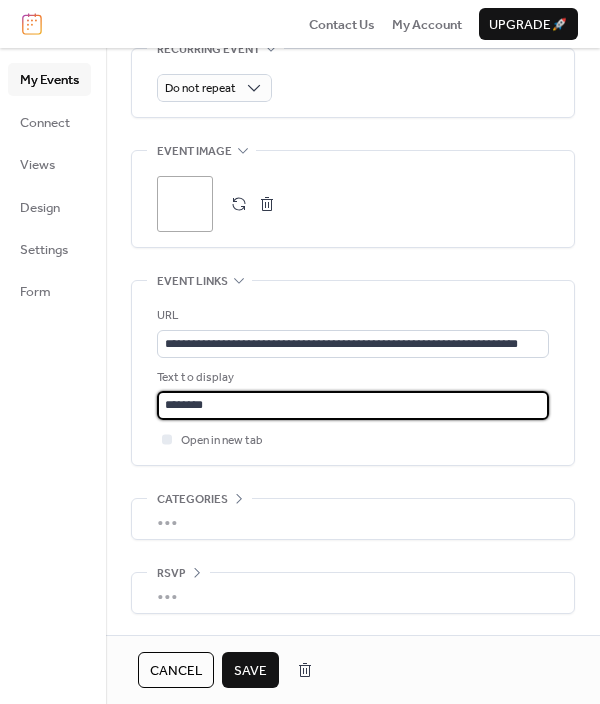 click on "•••" at bounding box center [353, 519] 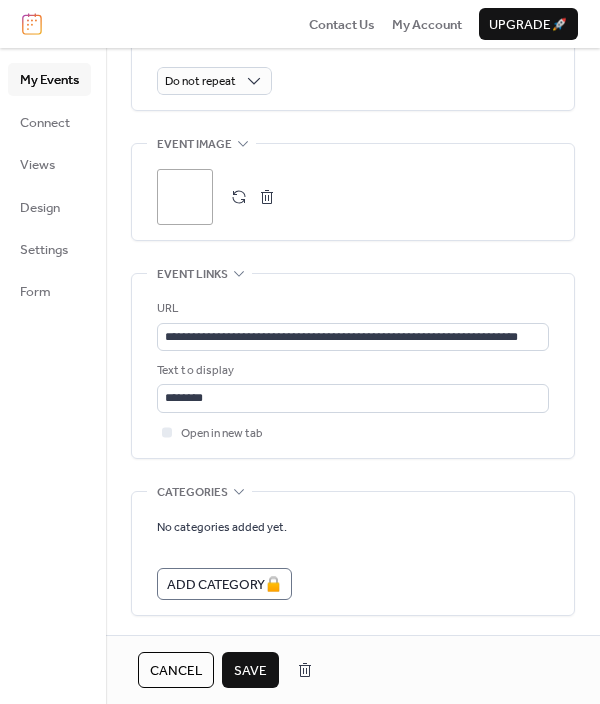 scroll, scrollTop: 966, scrollLeft: 0, axis: vertical 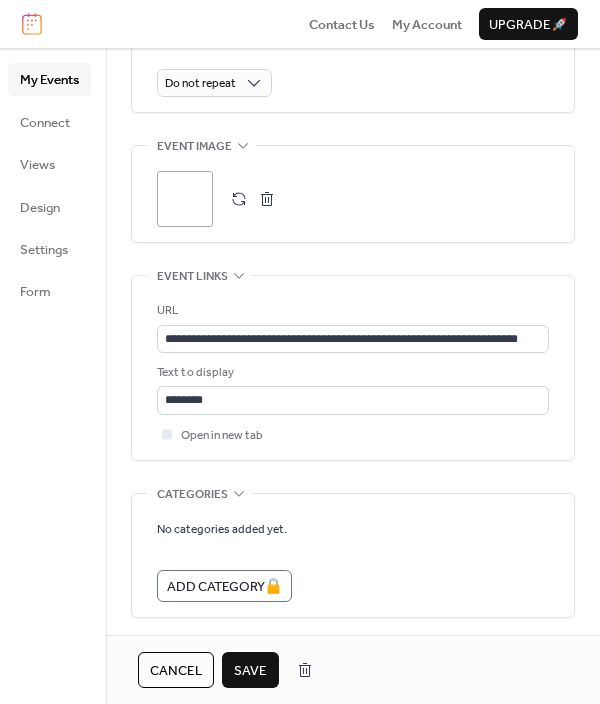 click on "Categories" at bounding box center [192, 495] 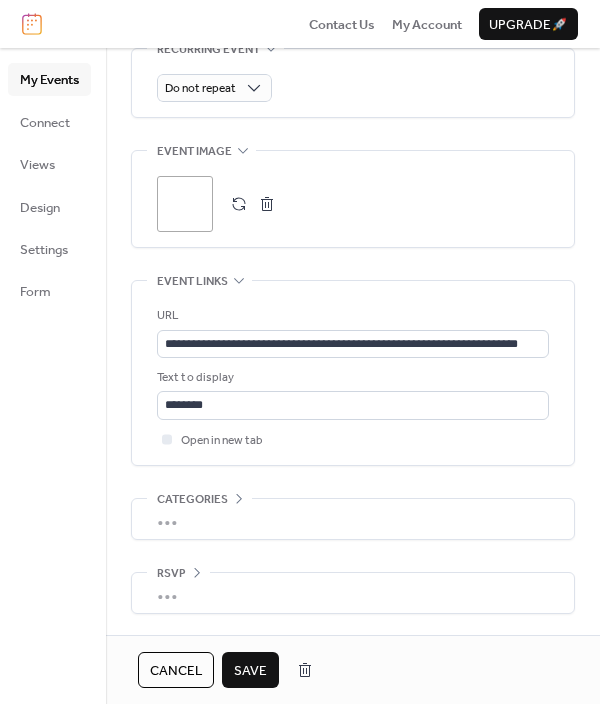 scroll, scrollTop: 964, scrollLeft: 0, axis: vertical 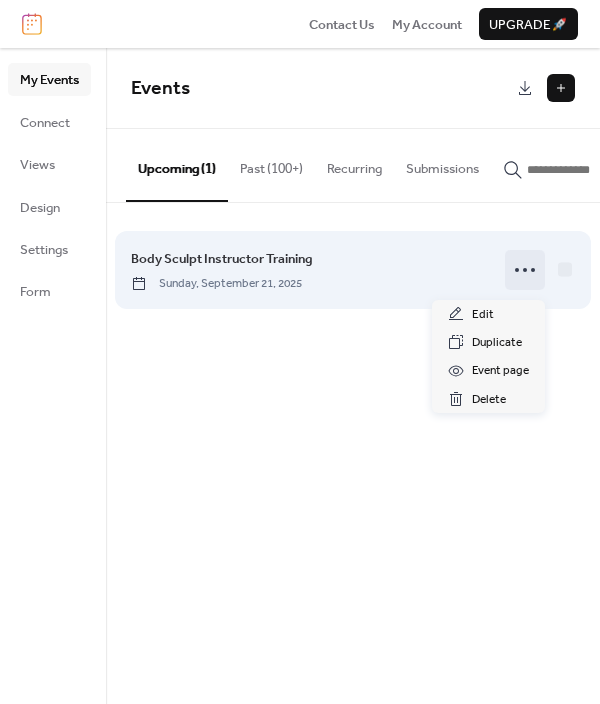 click 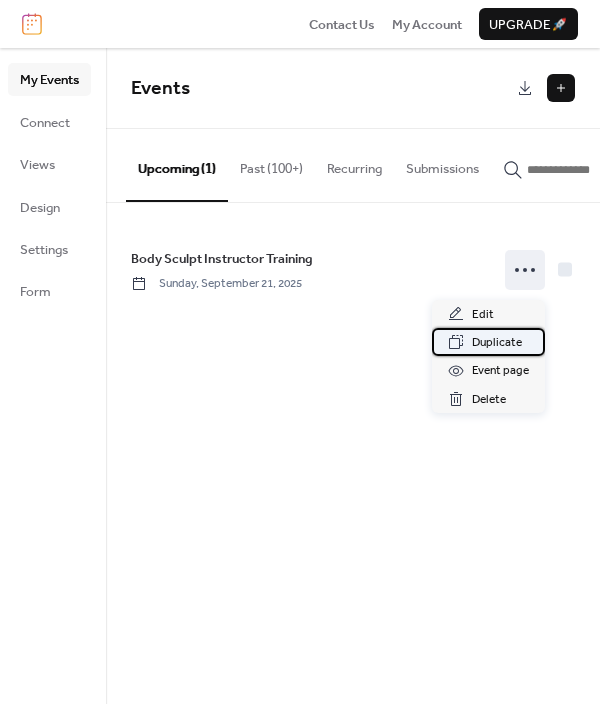 click on "Duplicate" at bounding box center [497, 343] 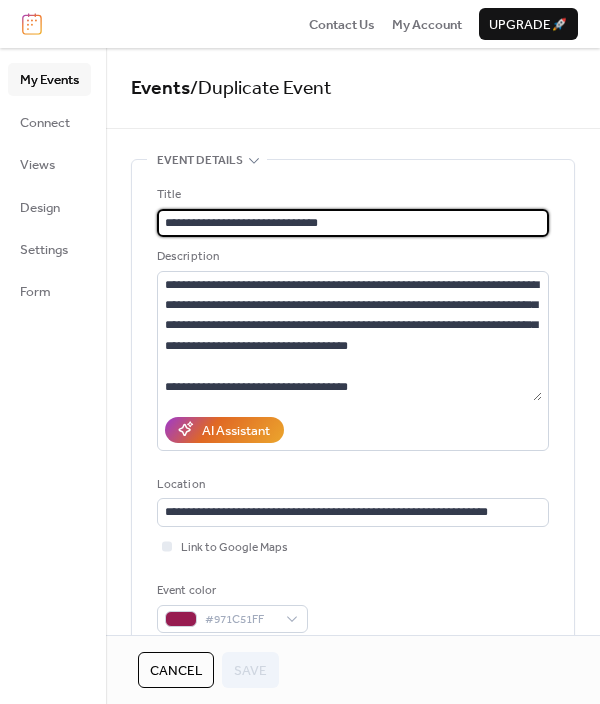 drag, startPoint x: 228, startPoint y: 224, endPoint x: 132, endPoint y: 222, distance: 96.02083 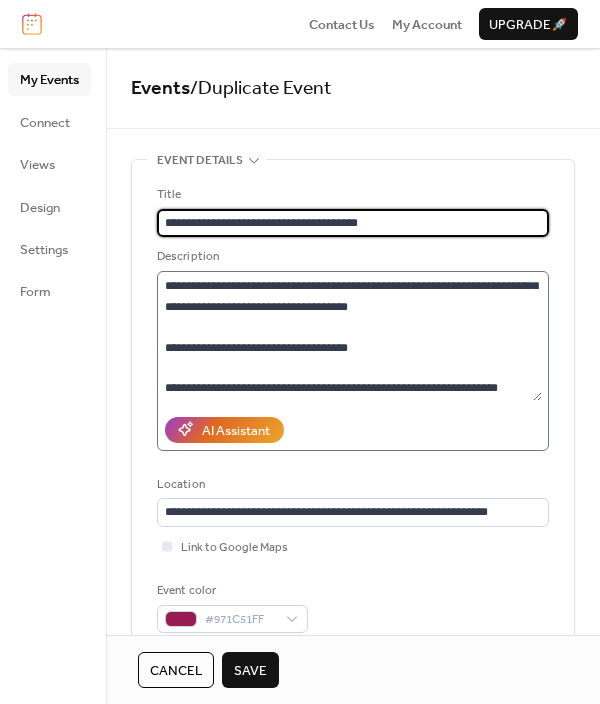 scroll, scrollTop: 38, scrollLeft: 0, axis: vertical 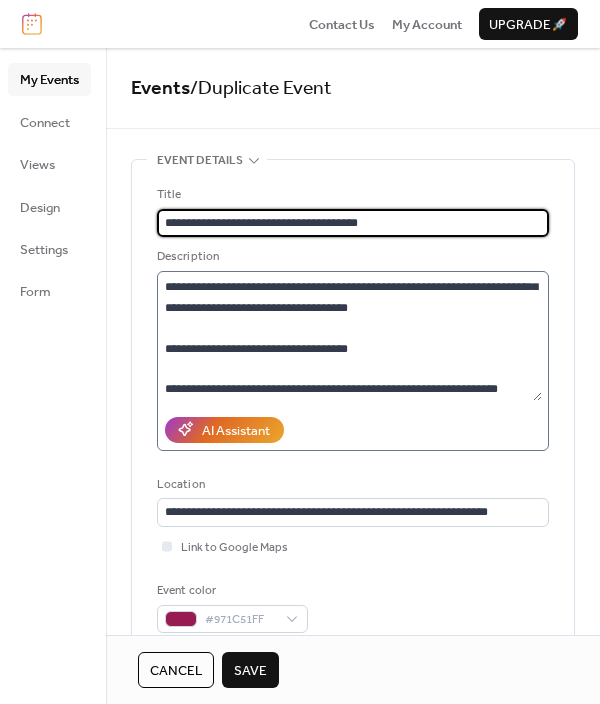 type on "**********" 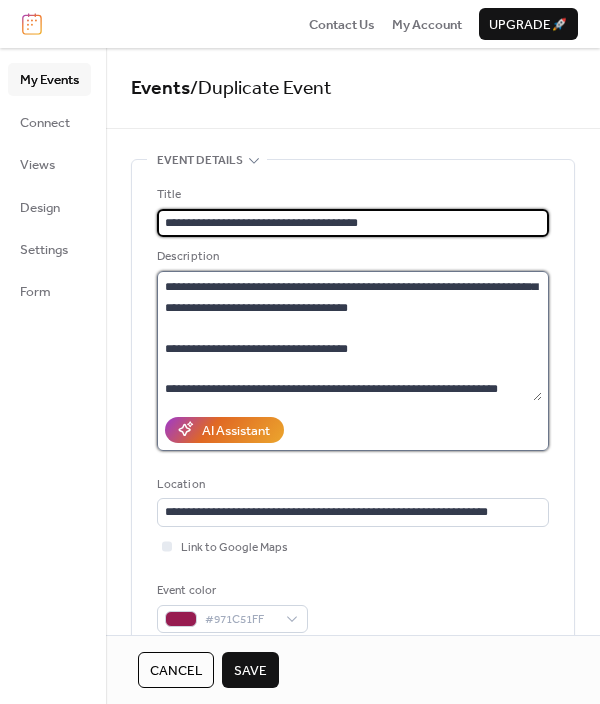 click on "**********" at bounding box center [349, 336] 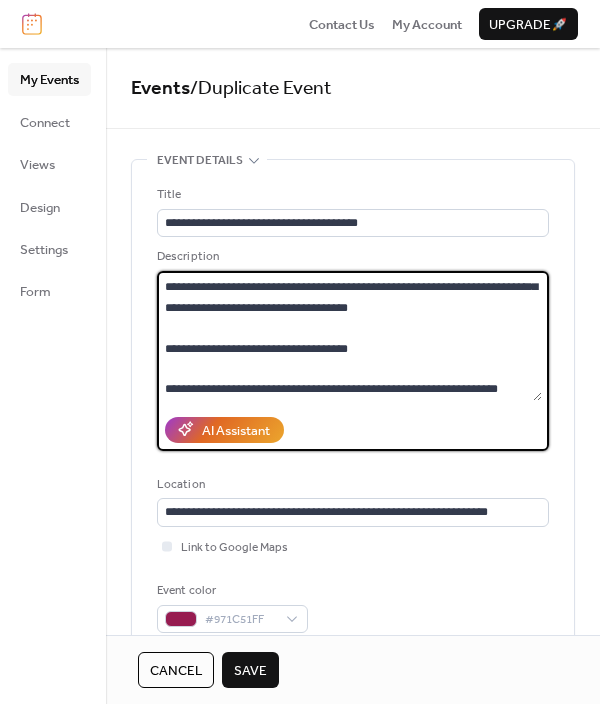 click on "**********" at bounding box center (349, 336) 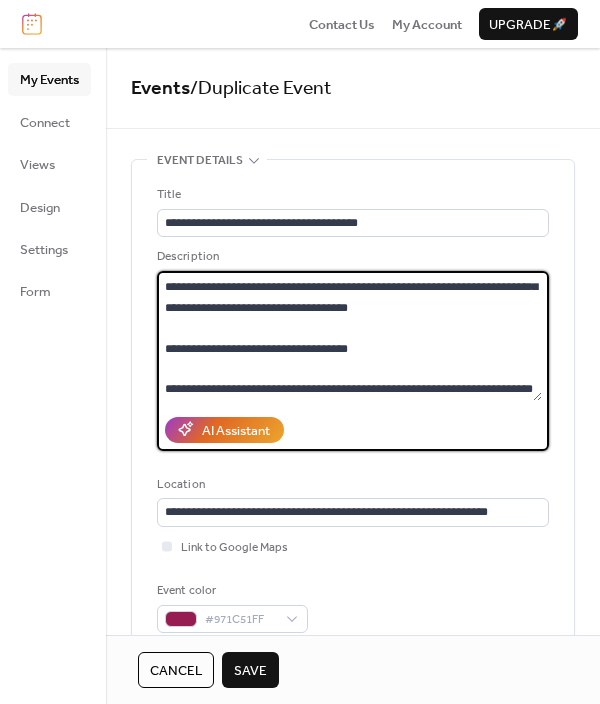 type on "**********" 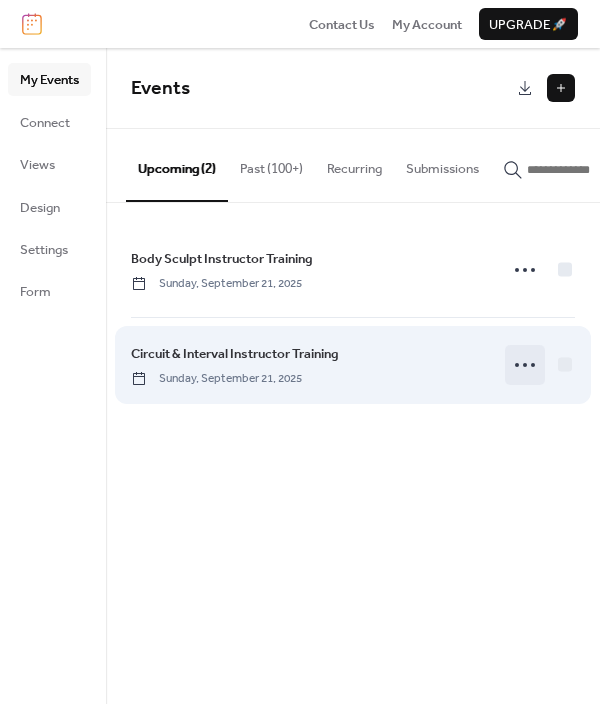 click 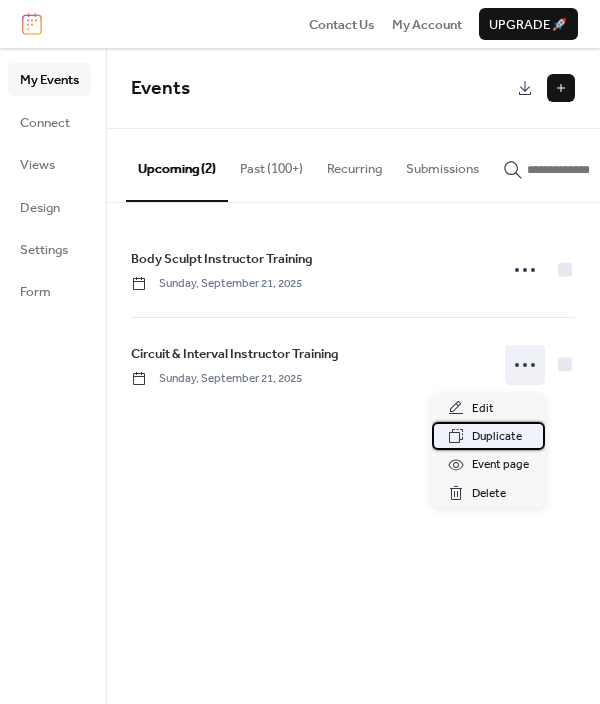click on "Duplicate" at bounding box center (497, 437) 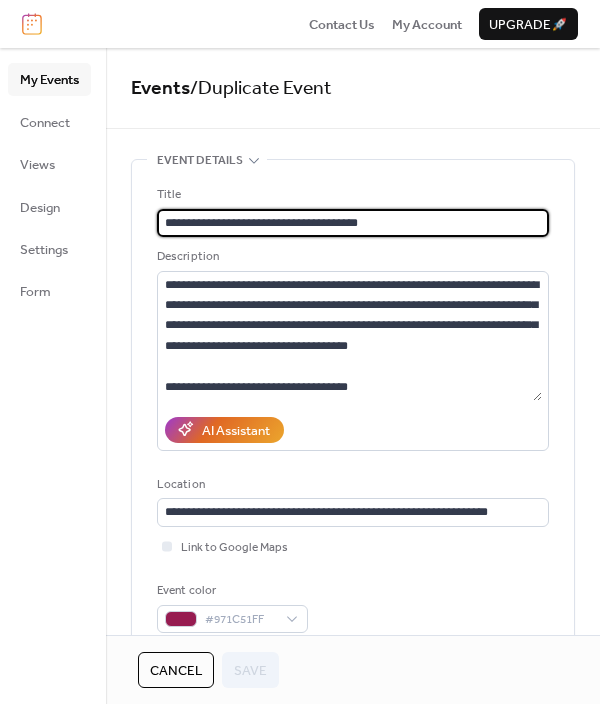 drag, startPoint x: 252, startPoint y: 223, endPoint x: 81, endPoint y: 223, distance: 171 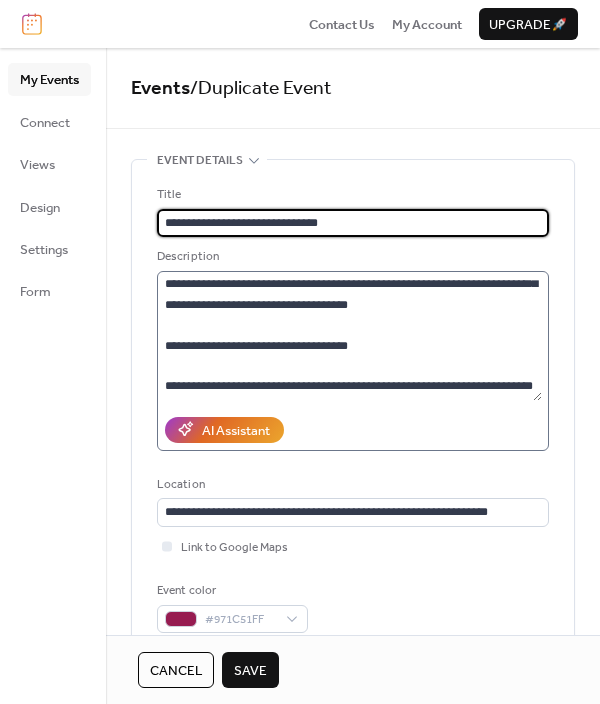 scroll, scrollTop: 58, scrollLeft: 0, axis: vertical 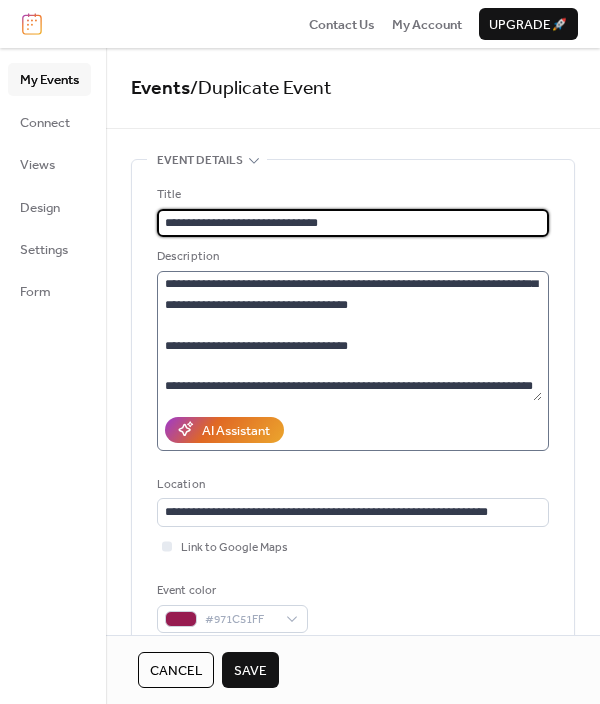 type on "**********" 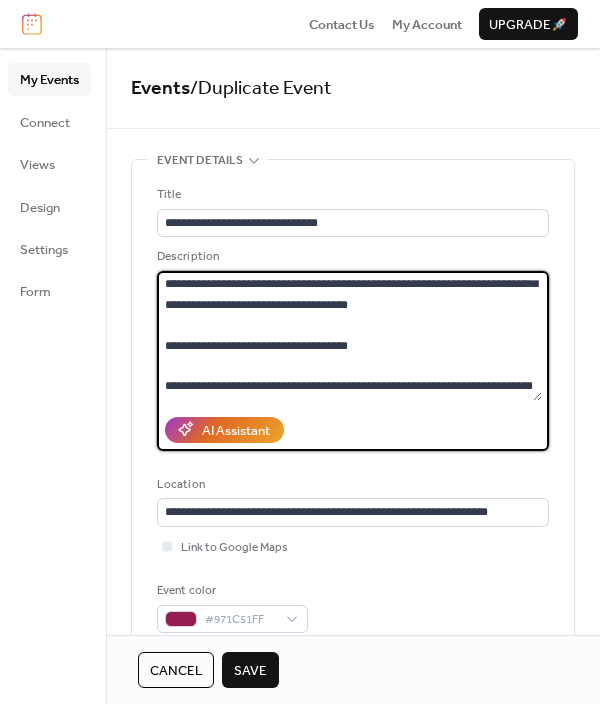 drag, startPoint x: 254, startPoint y: 367, endPoint x: 100, endPoint y: 367, distance: 154 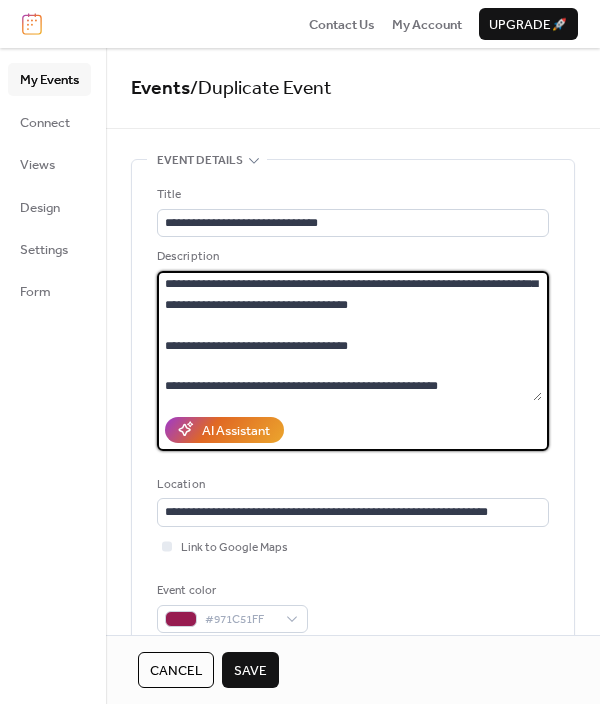 scroll, scrollTop: 38, scrollLeft: 0, axis: vertical 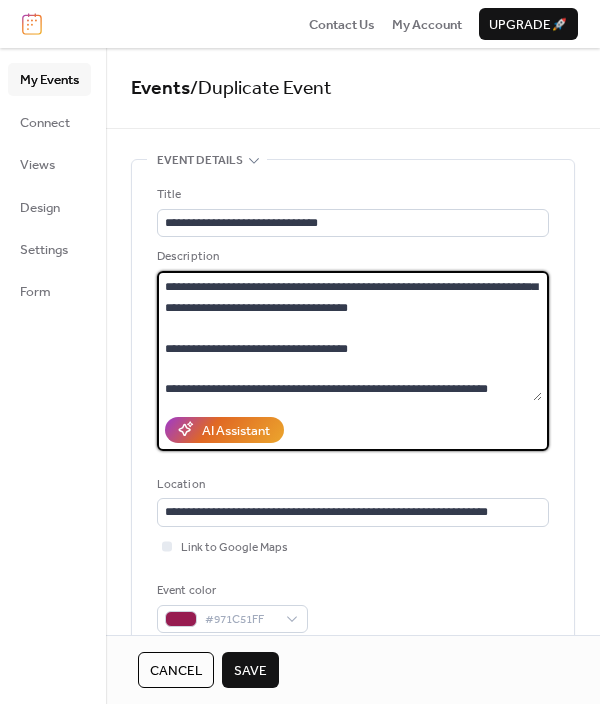 type on "**********" 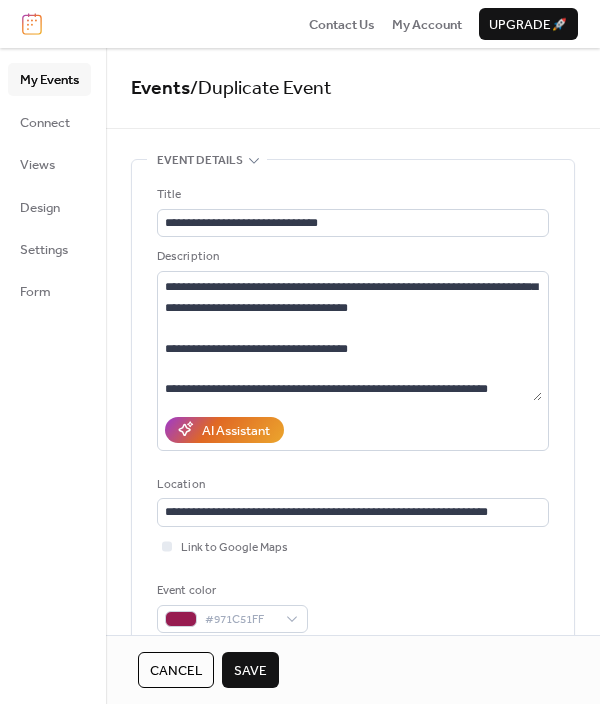 click on "Save" at bounding box center (250, 671) 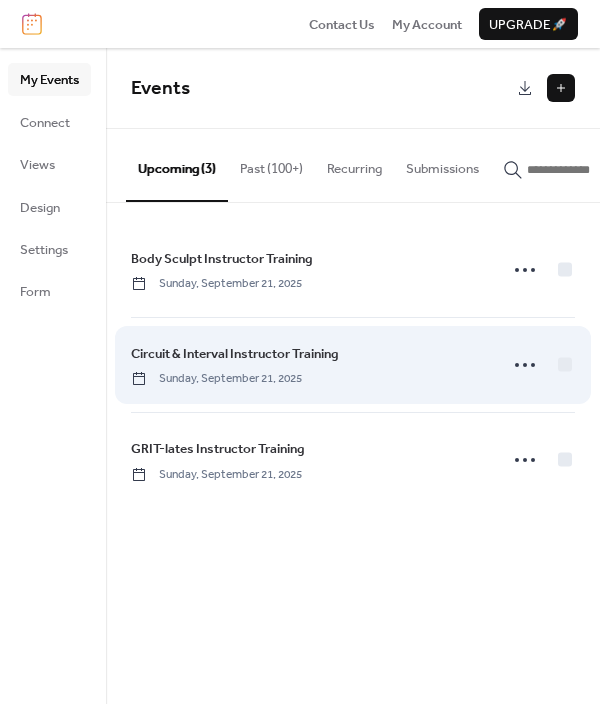 click on "Circuit & Interval  Instructor Training" at bounding box center [235, 354] 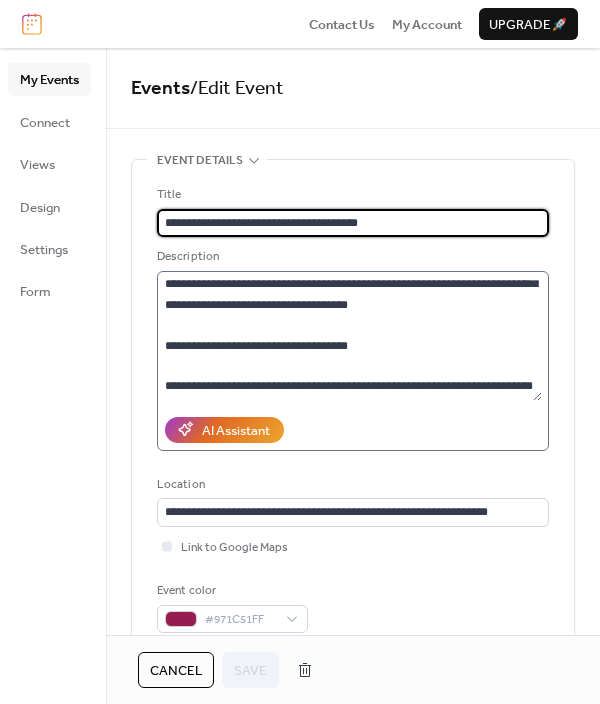 scroll, scrollTop: 58, scrollLeft: 0, axis: vertical 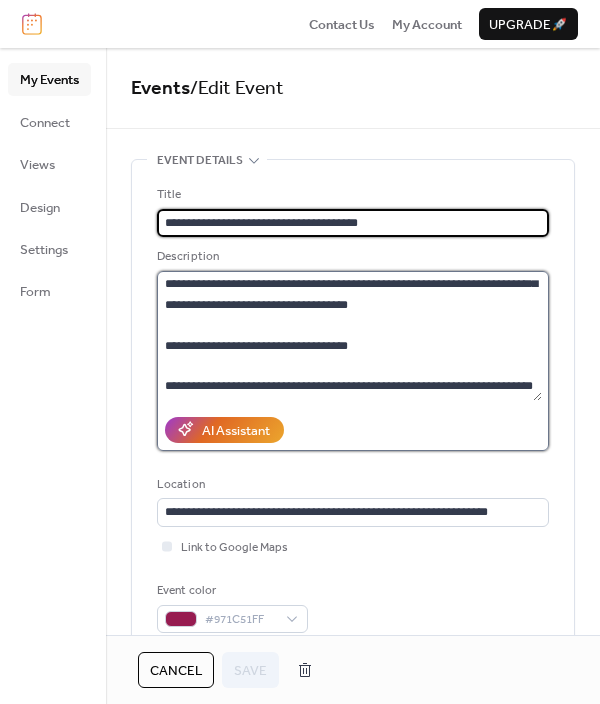 click on "**********" at bounding box center (349, 336) 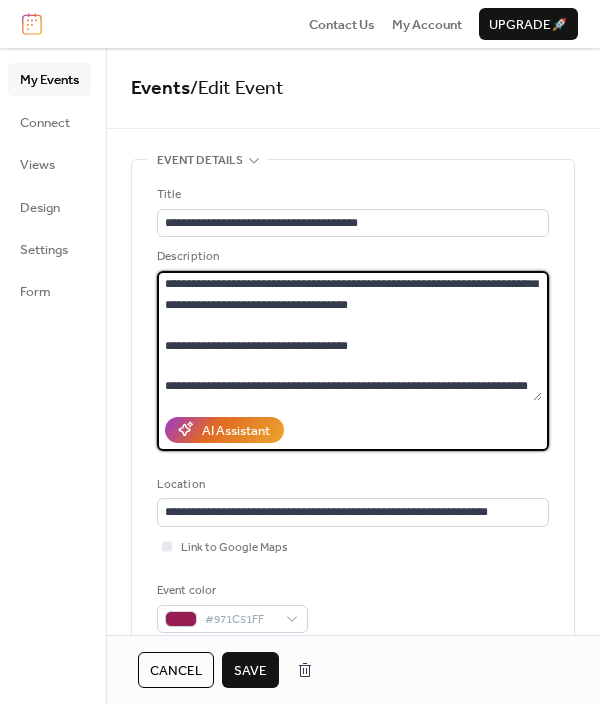 type on "**********" 